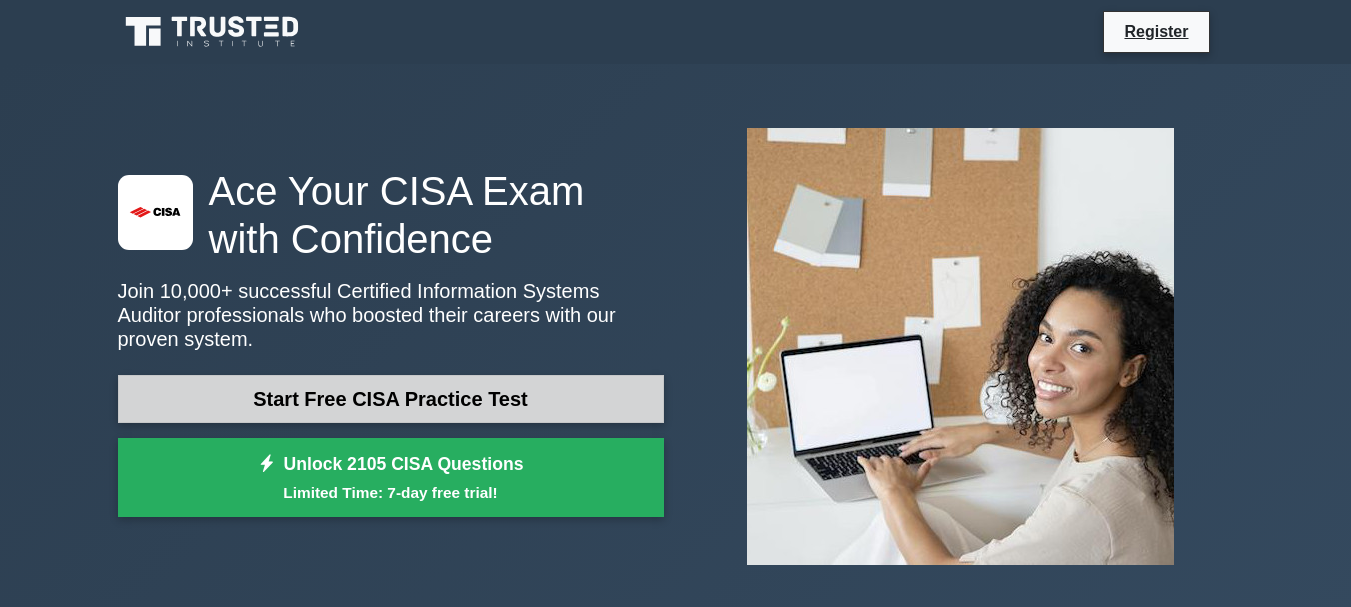 scroll, scrollTop: 0, scrollLeft: 0, axis: both 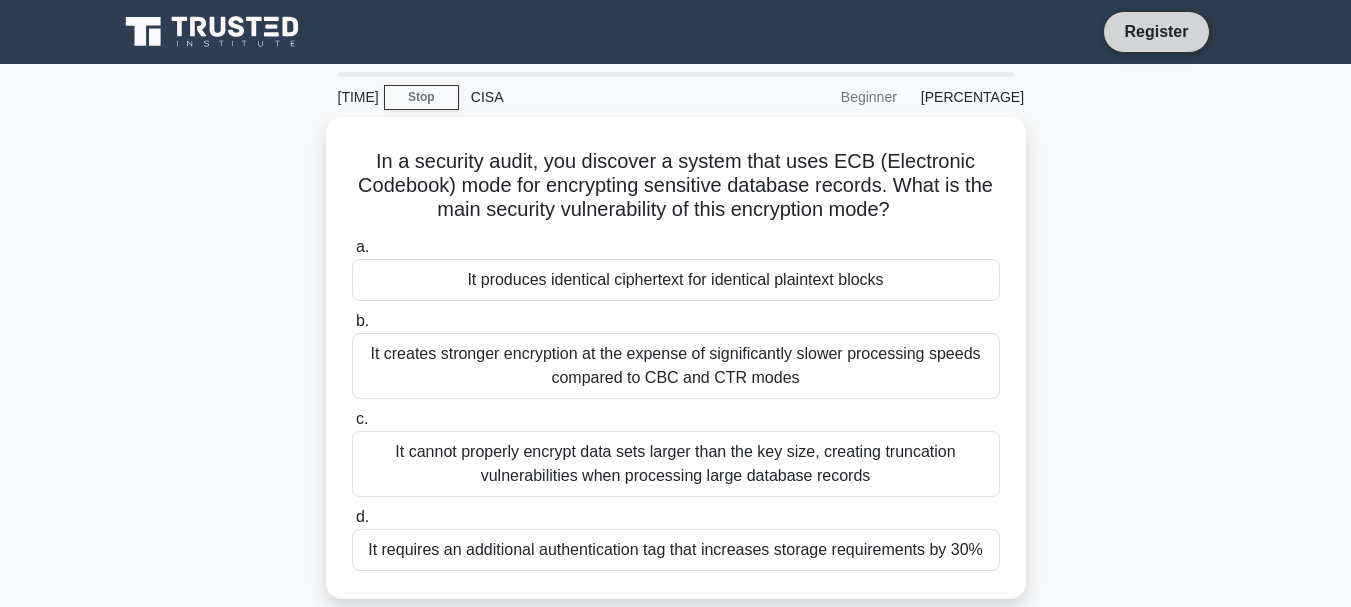 click on "Register" at bounding box center [1156, 31] 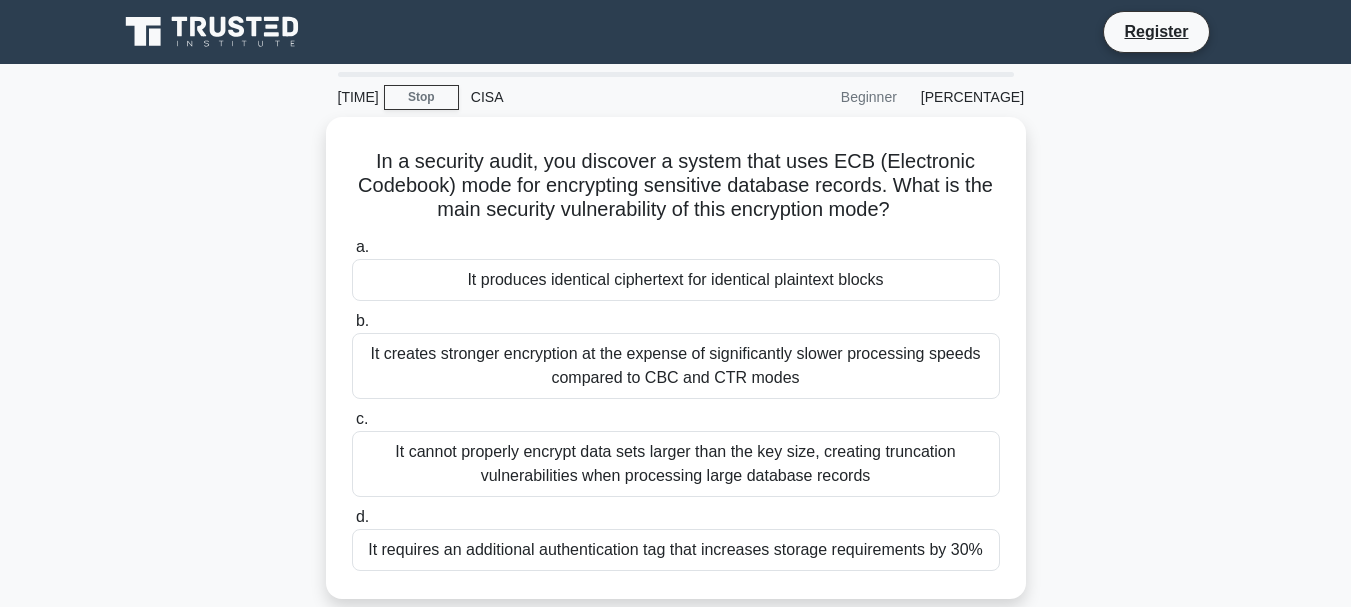 click on "CISA" at bounding box center (596, 97) 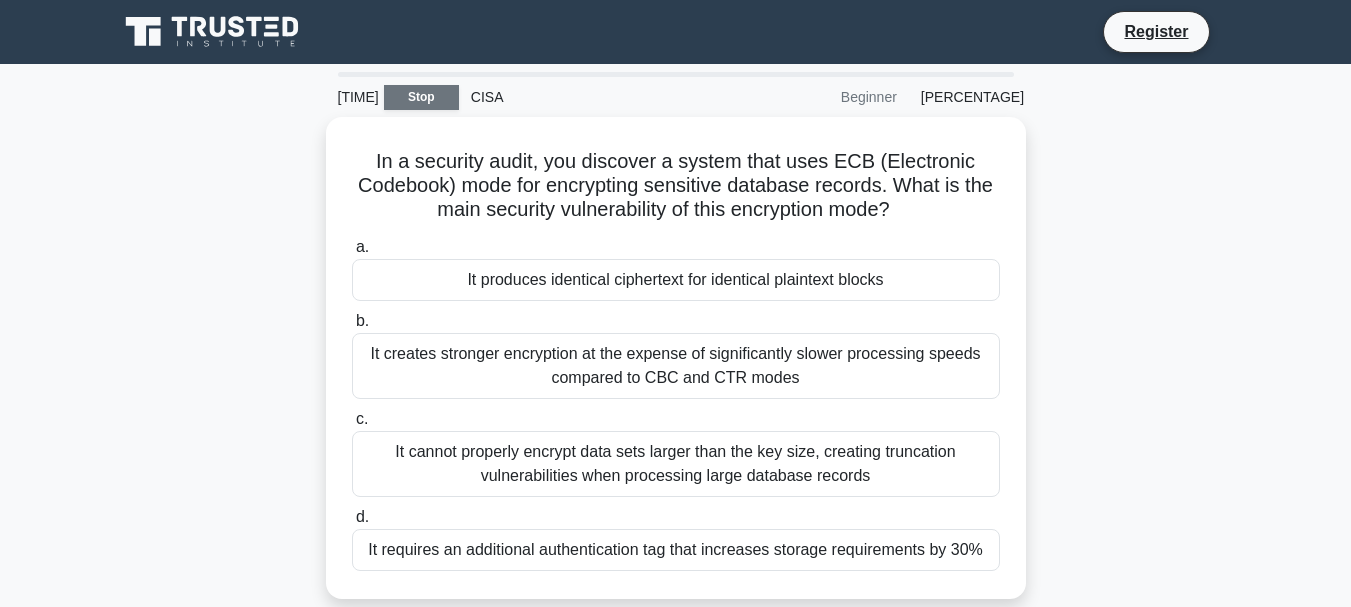 click on "Stop" at bounding box center (421, 97) 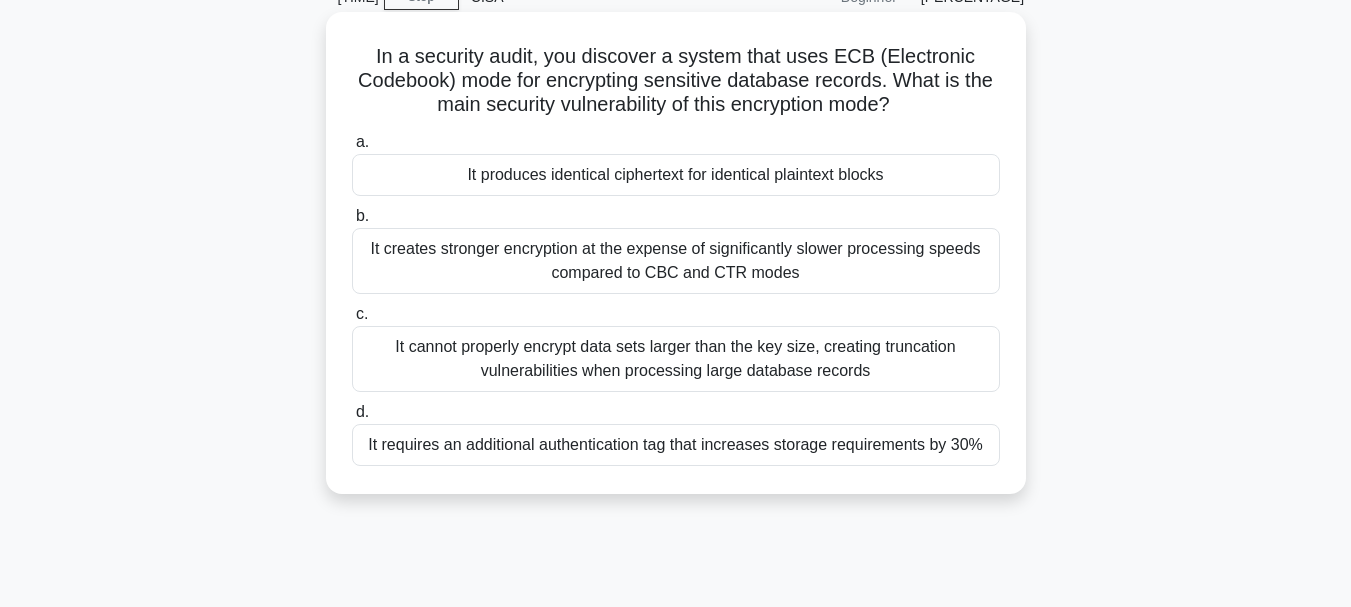 scroll, scrollTop: 0, scrollLeft: 0, axis: both 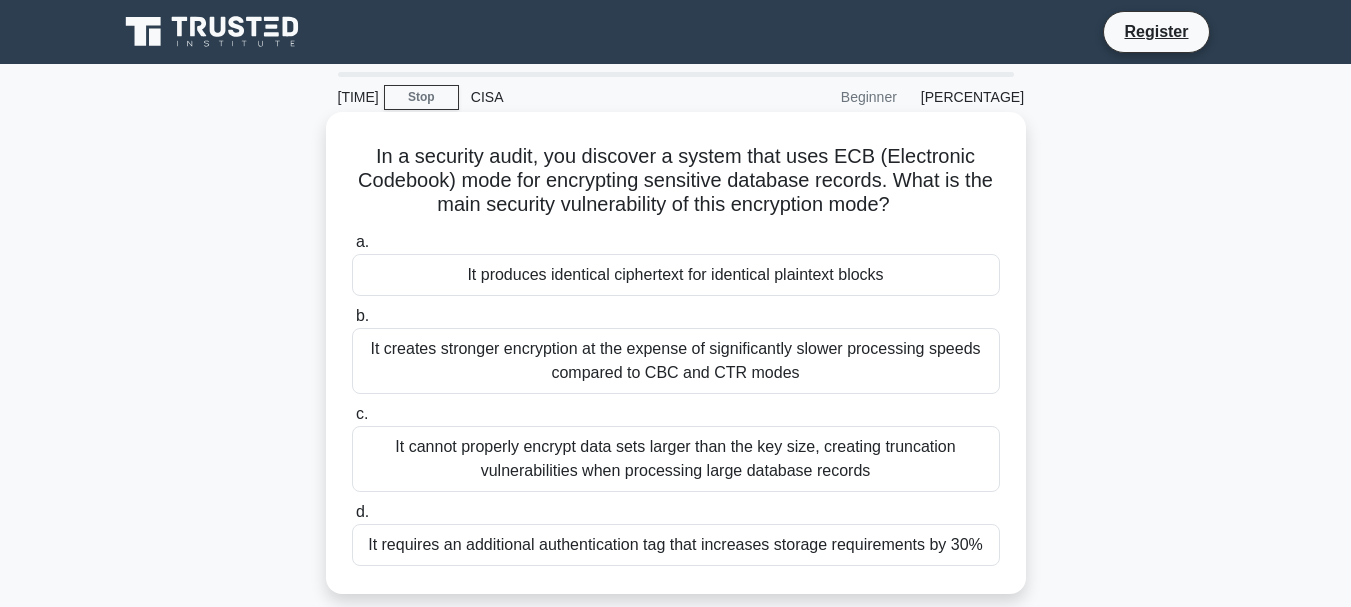 click on "It produces identical ciphertext for identical plaintext blocks" at bounding box center [676, 275] 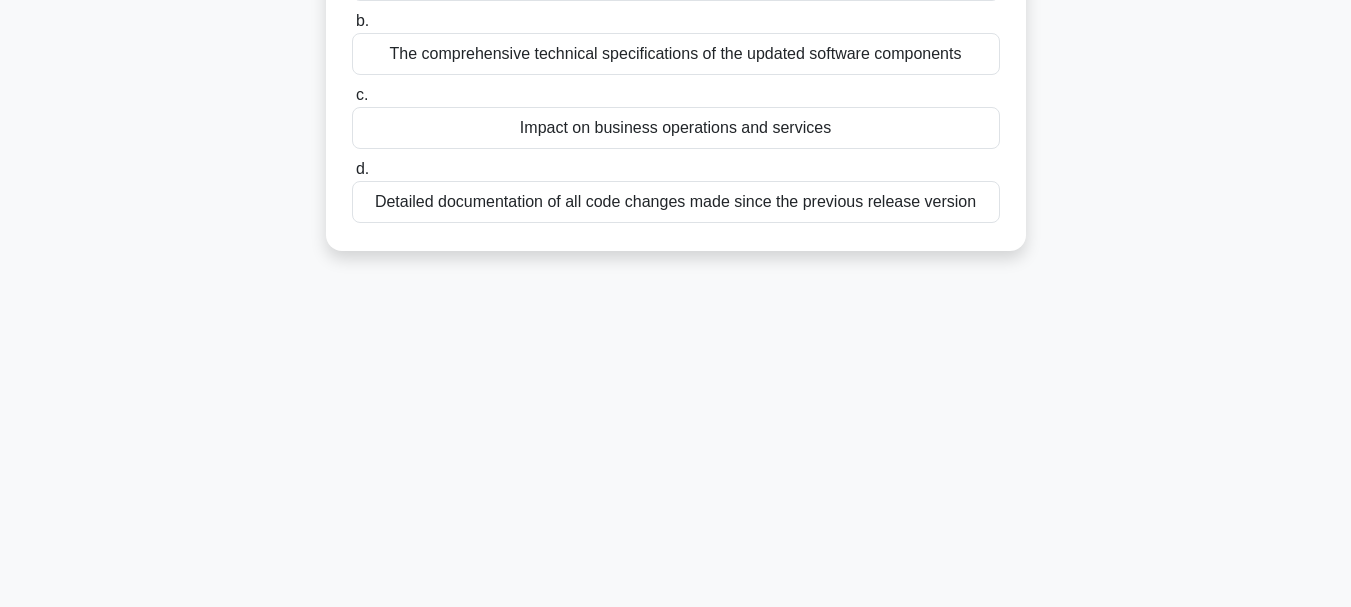scroll, scrollTop: 0, scrollLeft: 0, axis: both 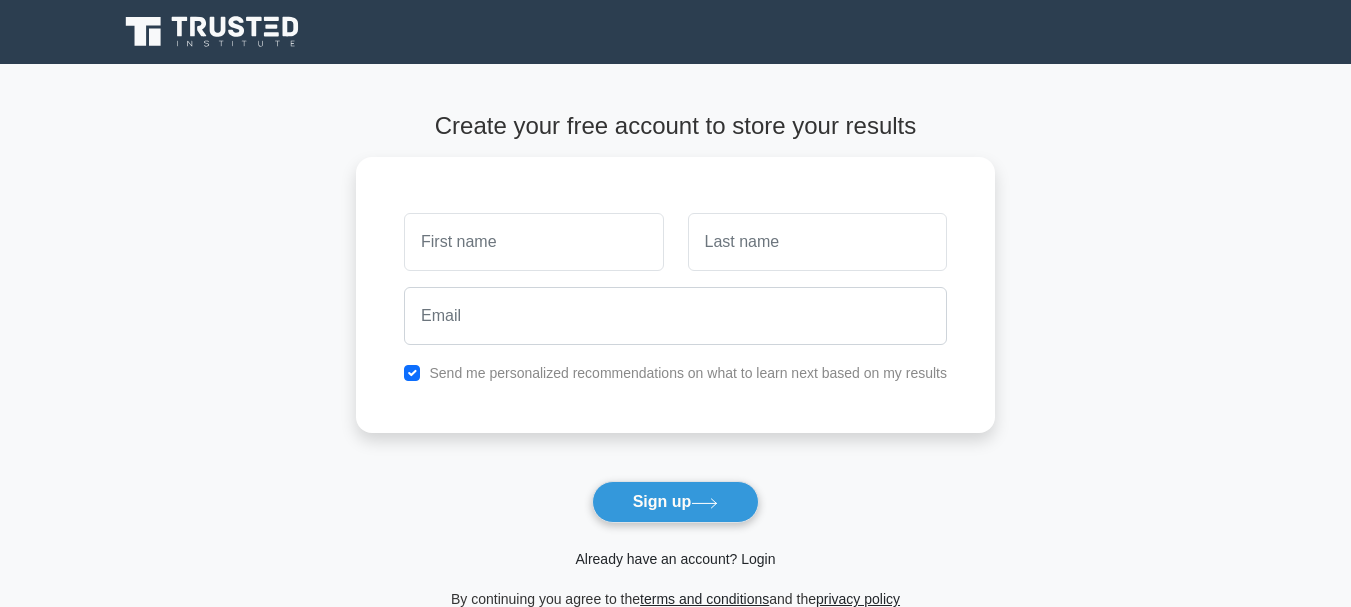 click on "Already have an account? Login" at bounding box center [675, 559] 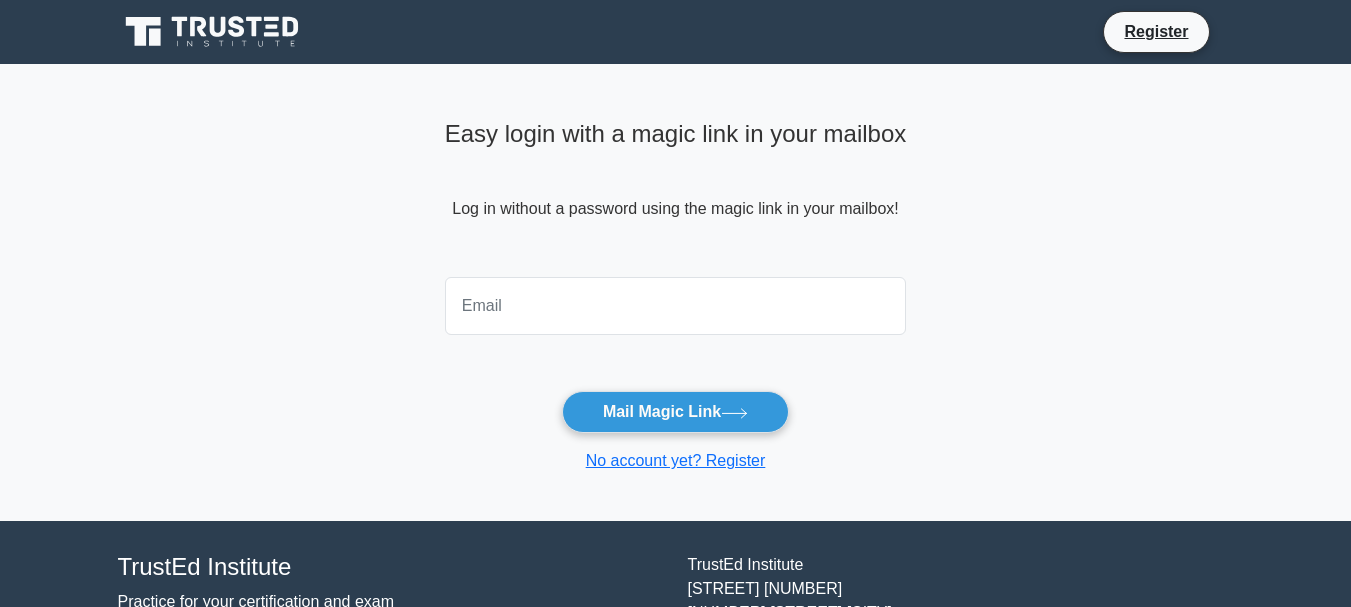 scroll, scrollTop: 0, scrollLeft: 0, axis: both 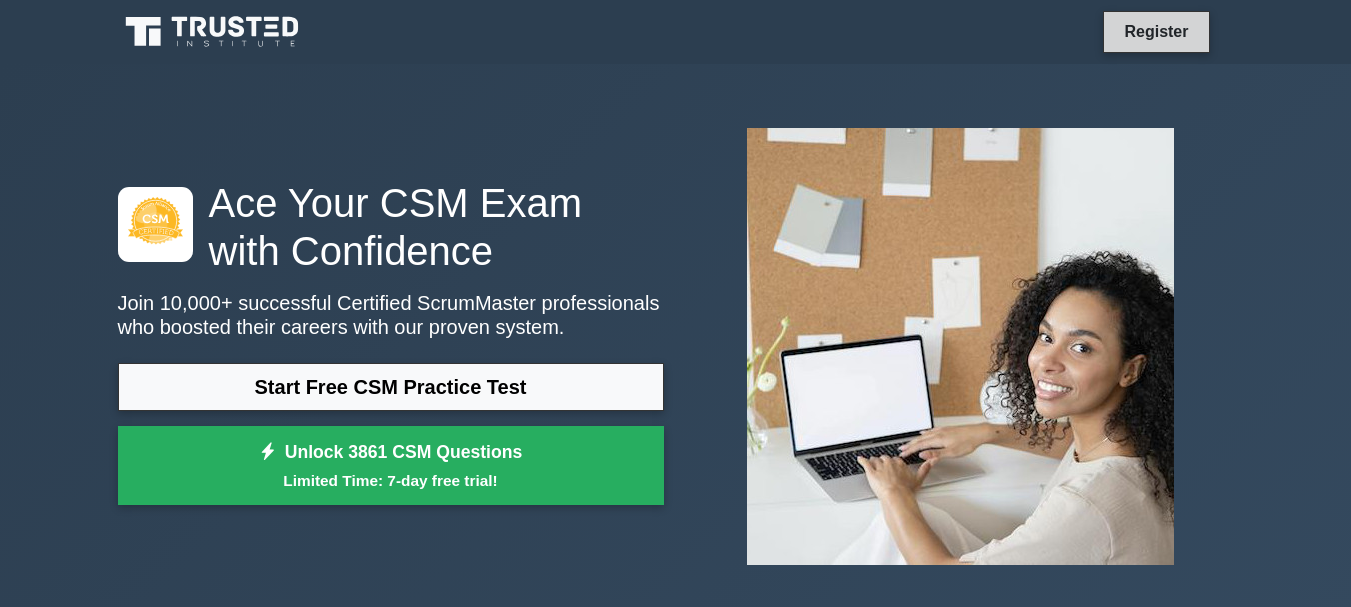 click on "Register" at bounding box center [1156, 31] 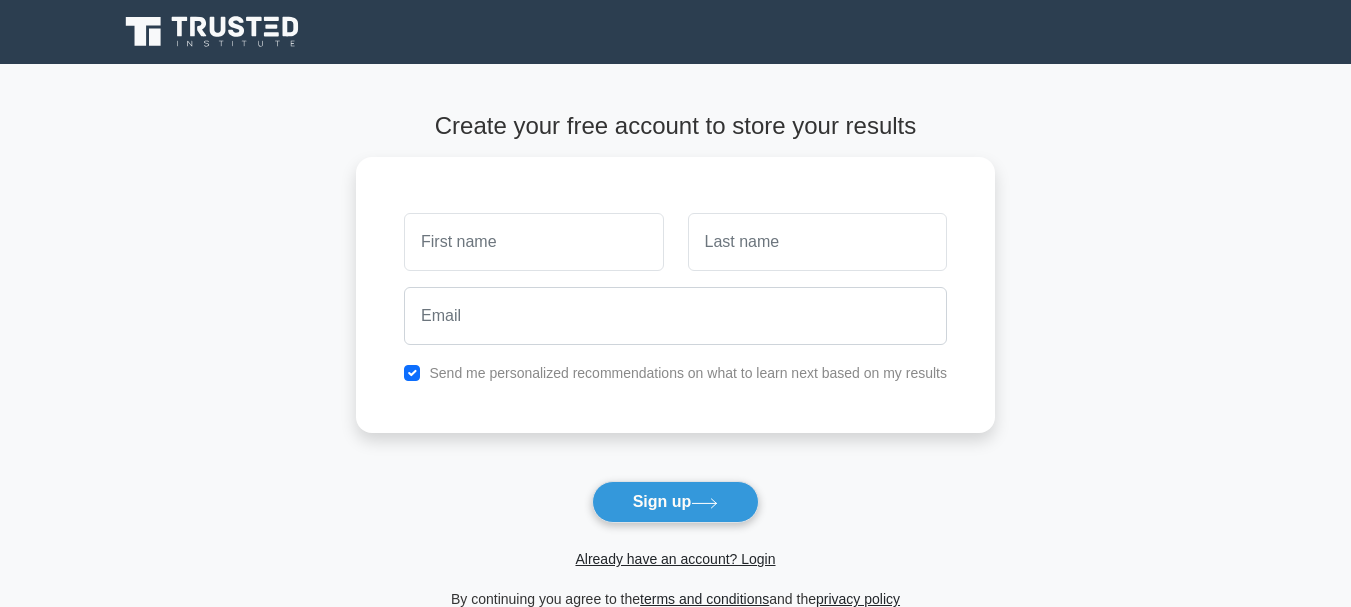 scroll, scrollTop: 0, scrollLeft: 0, axis: both 